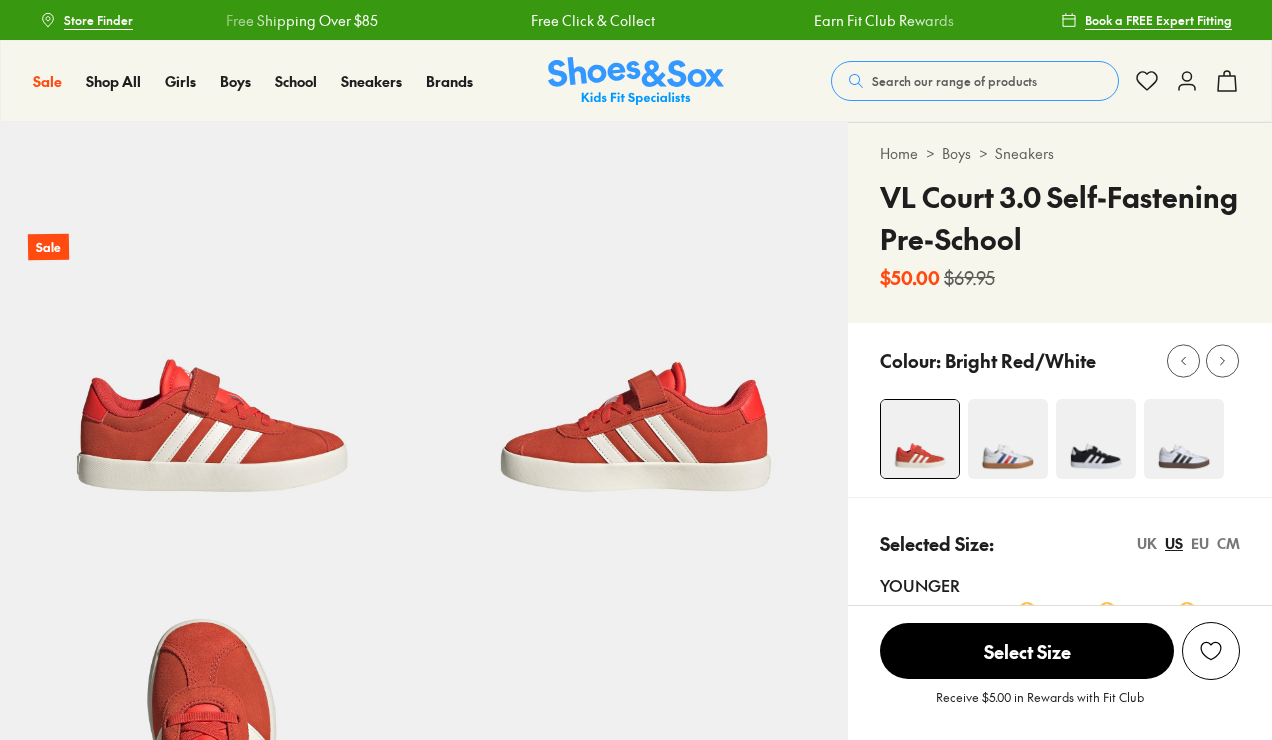 scroll, scrollTop: 229, scrollLeft: 0, axis: vertical 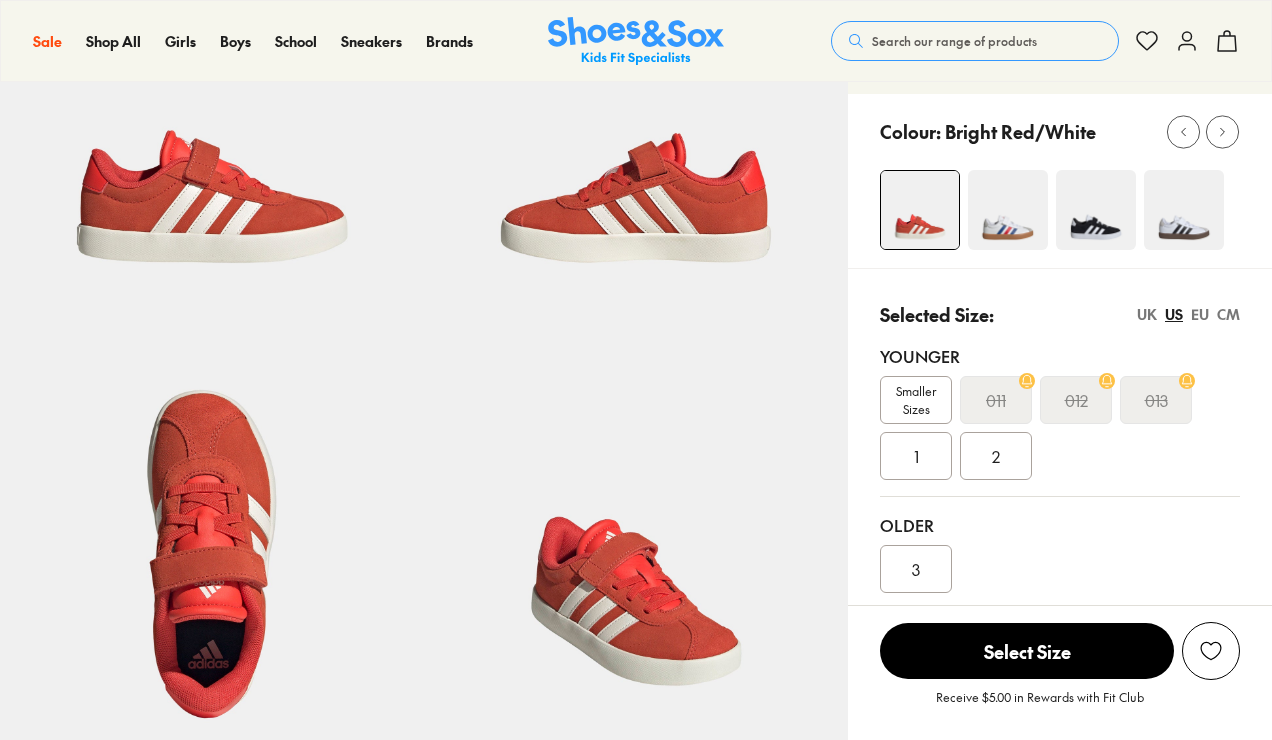 select on "*" 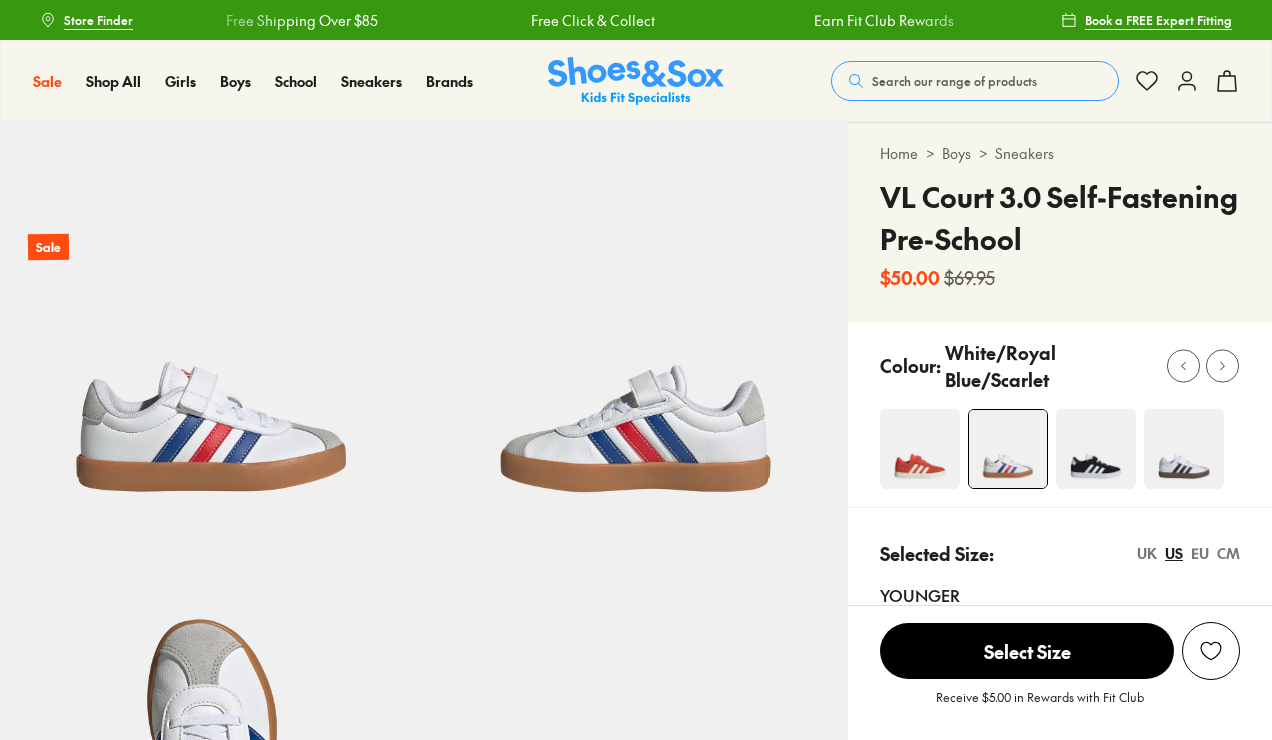 scroll, scrollTop: 350, scrollLeft: 0, axis: vertical 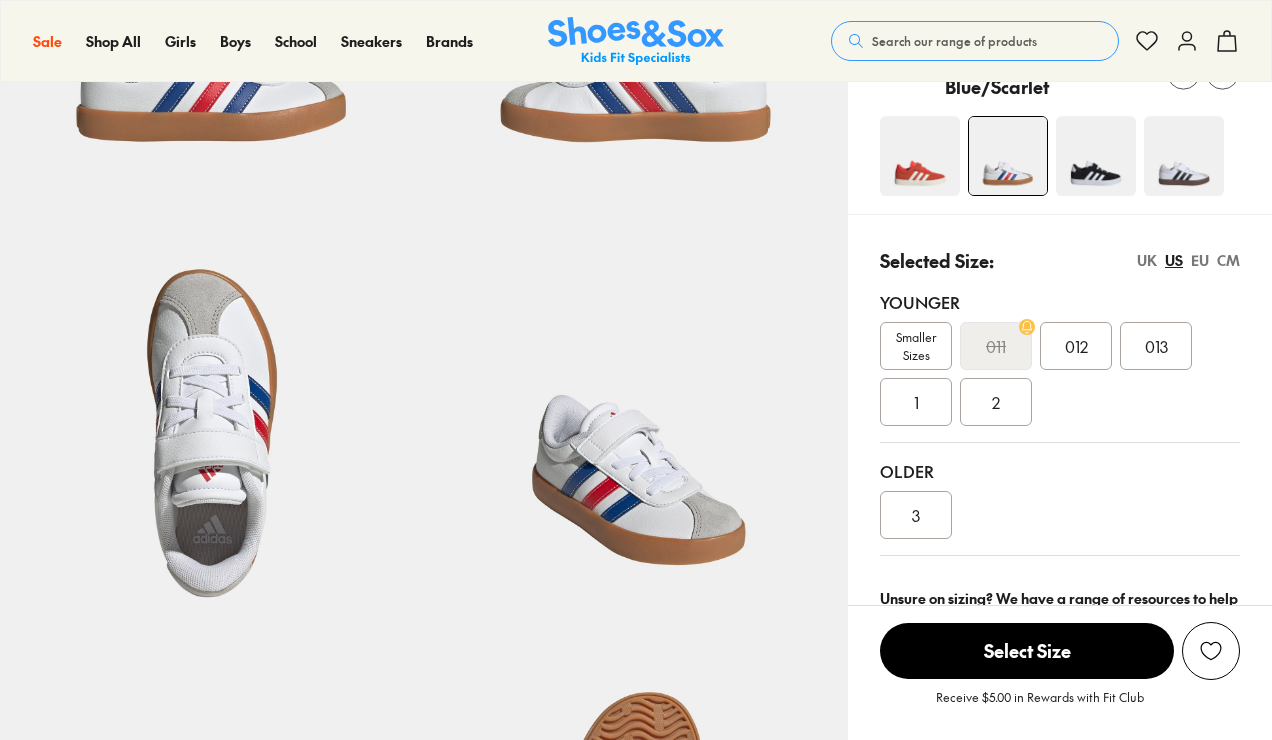 select on "*" 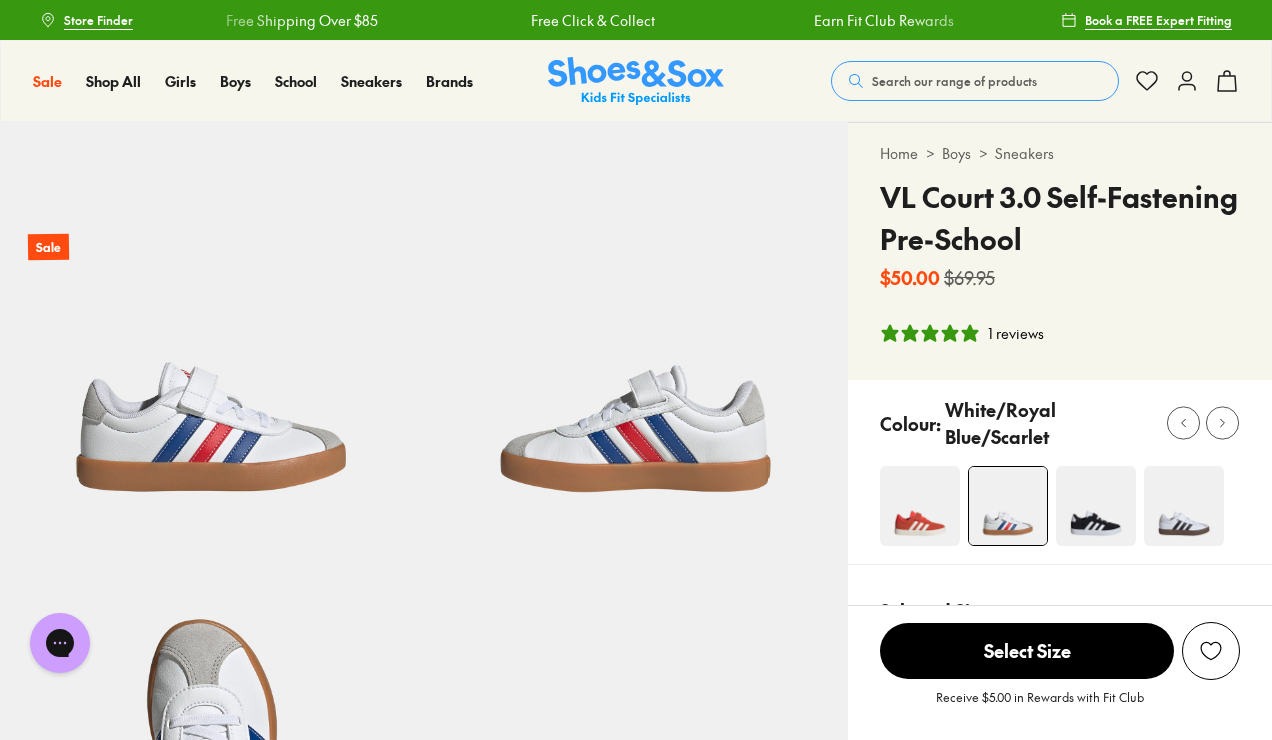 scroll, scrollTop: 0, scrollLeft: 0, axis: both 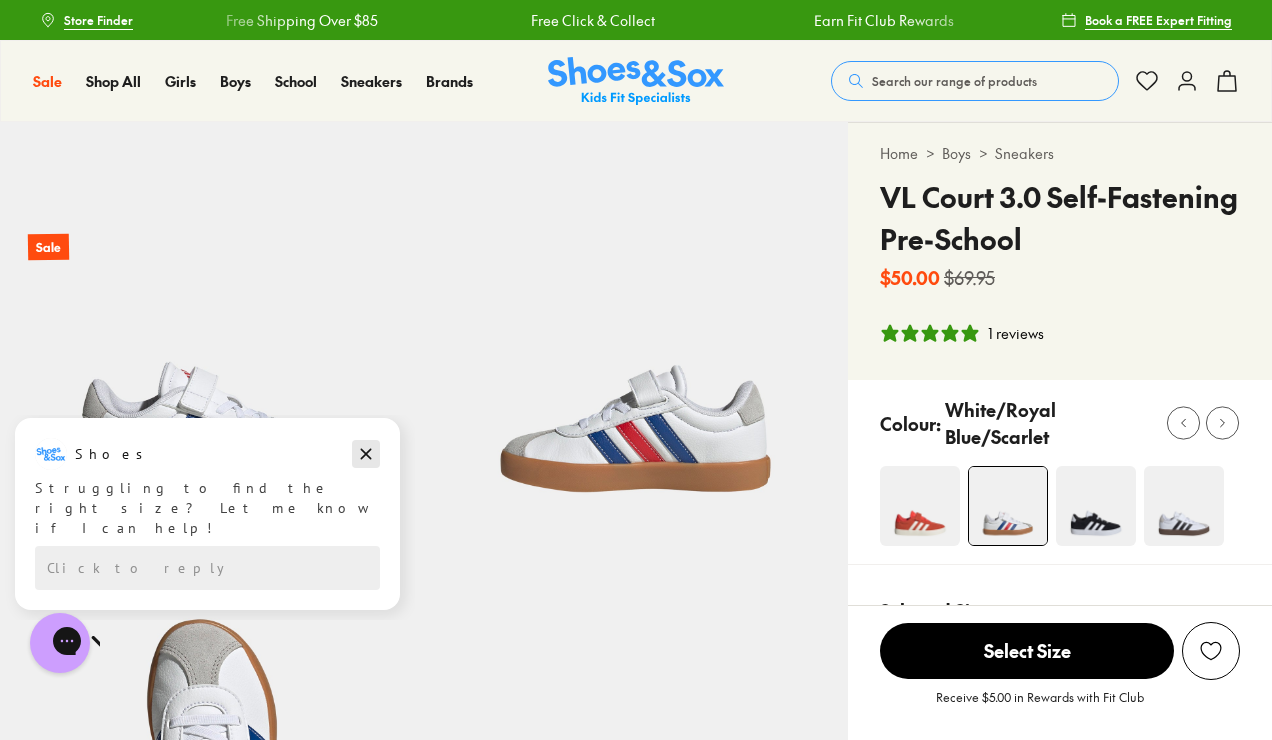 click 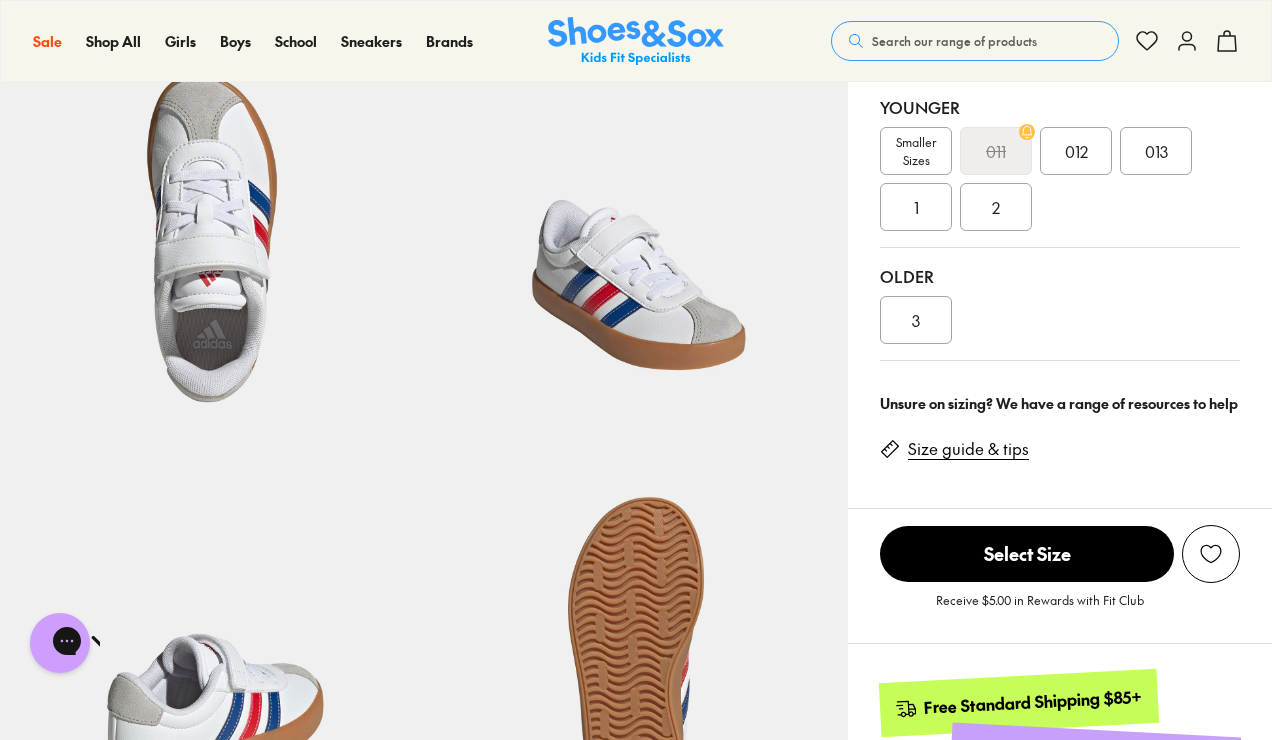 scroll, scrollTop: 0, scrollLeft: 0, axis: both 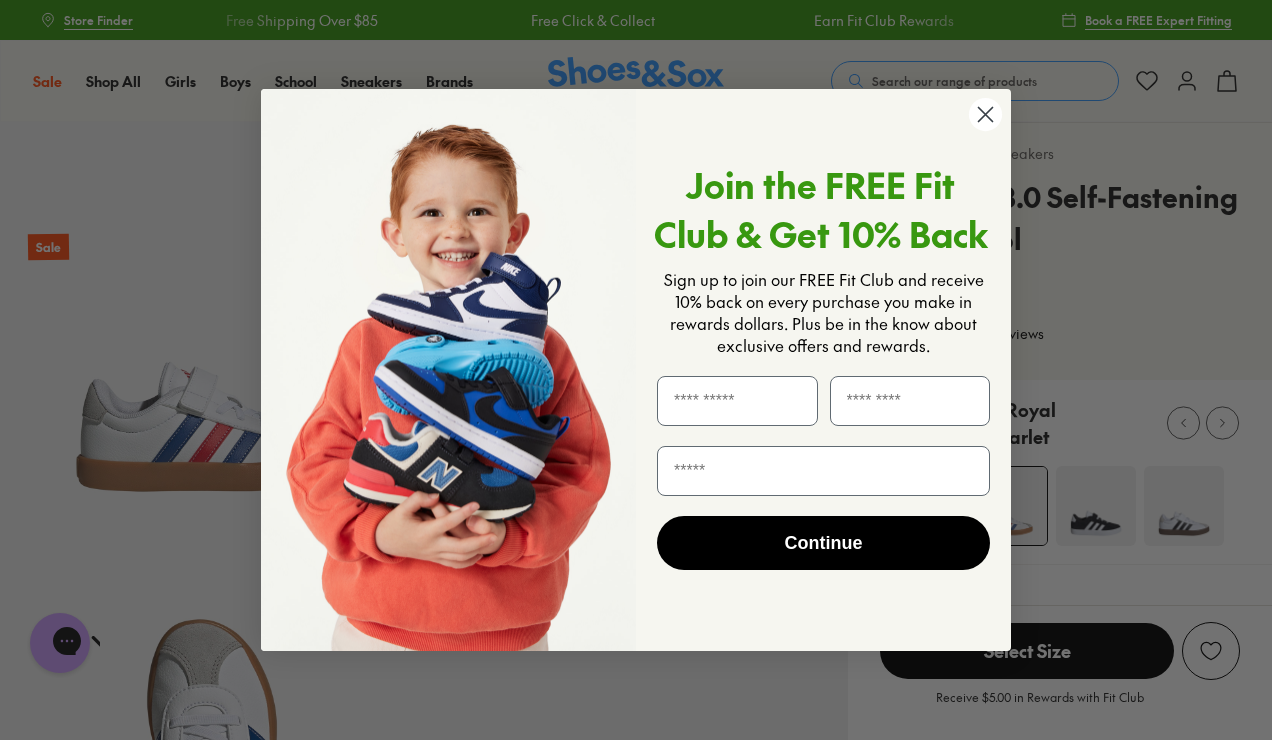 click 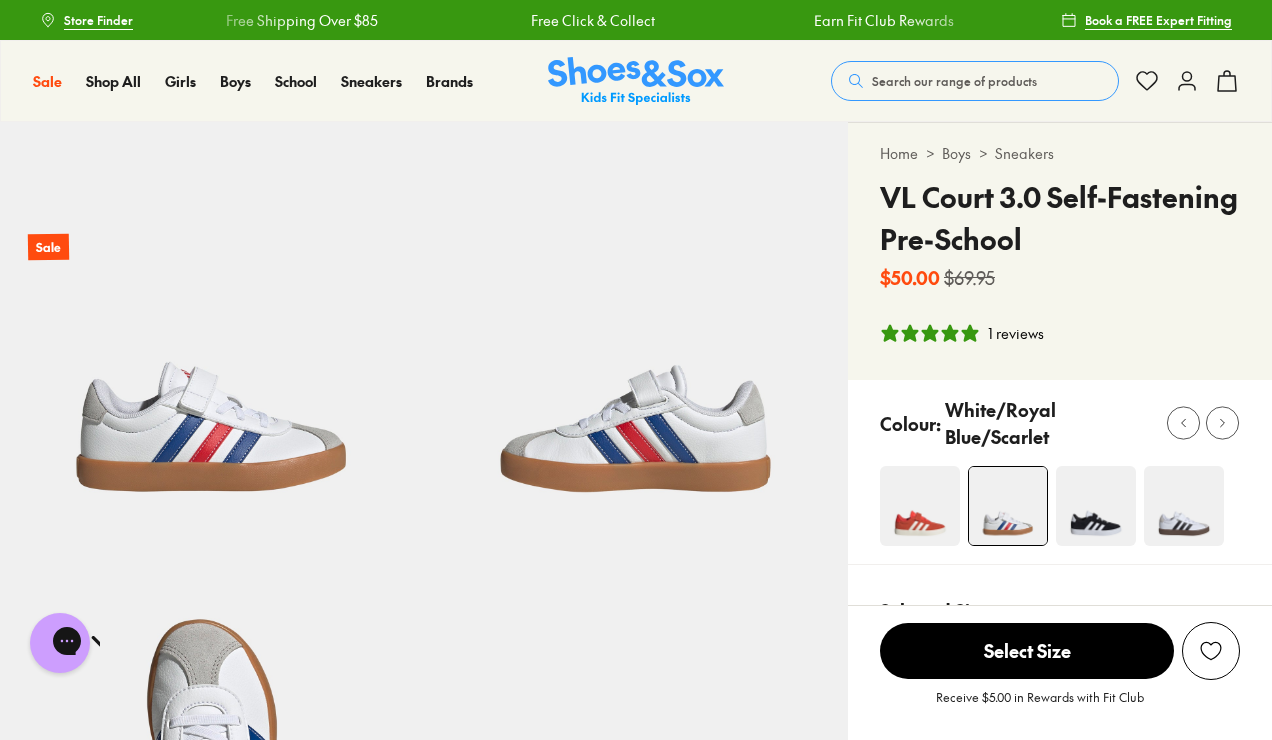 click at bounding box center (1184, 506) 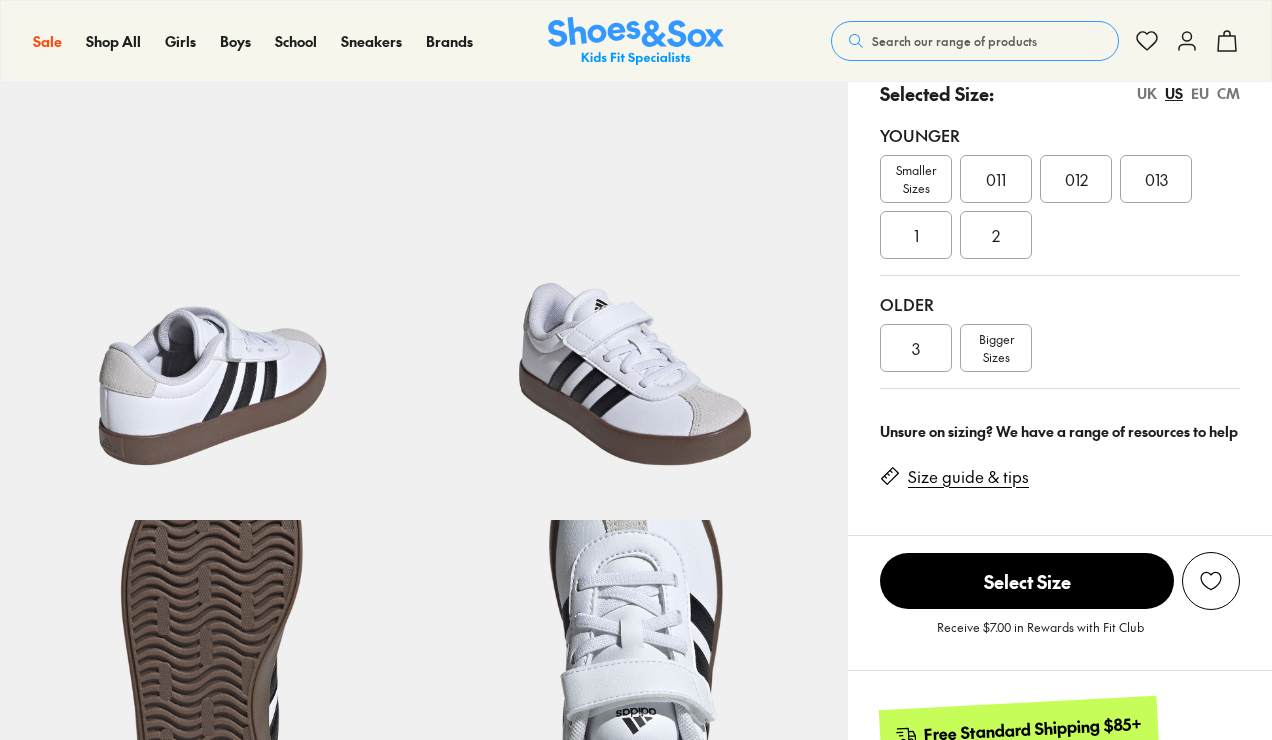scroll, scrollTop: 450, scrollLeft: 0, axis: vertical 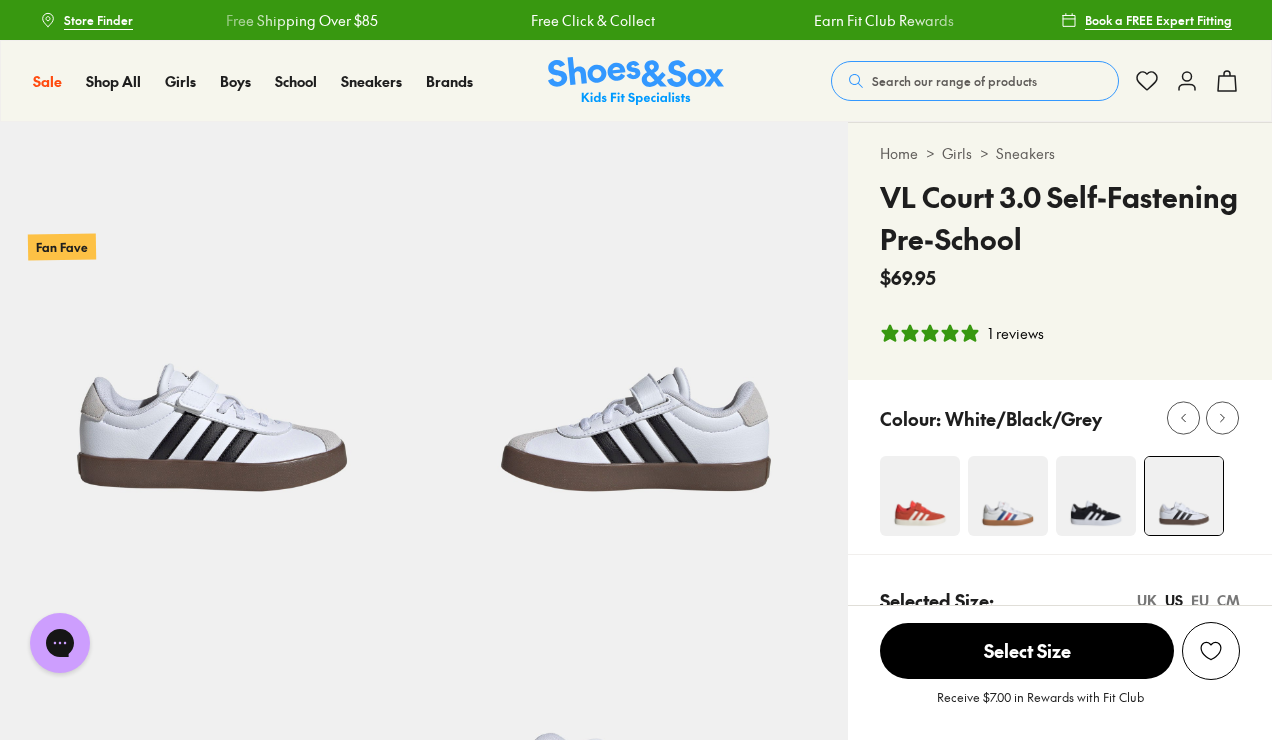click at bounding box center [1008, 496] 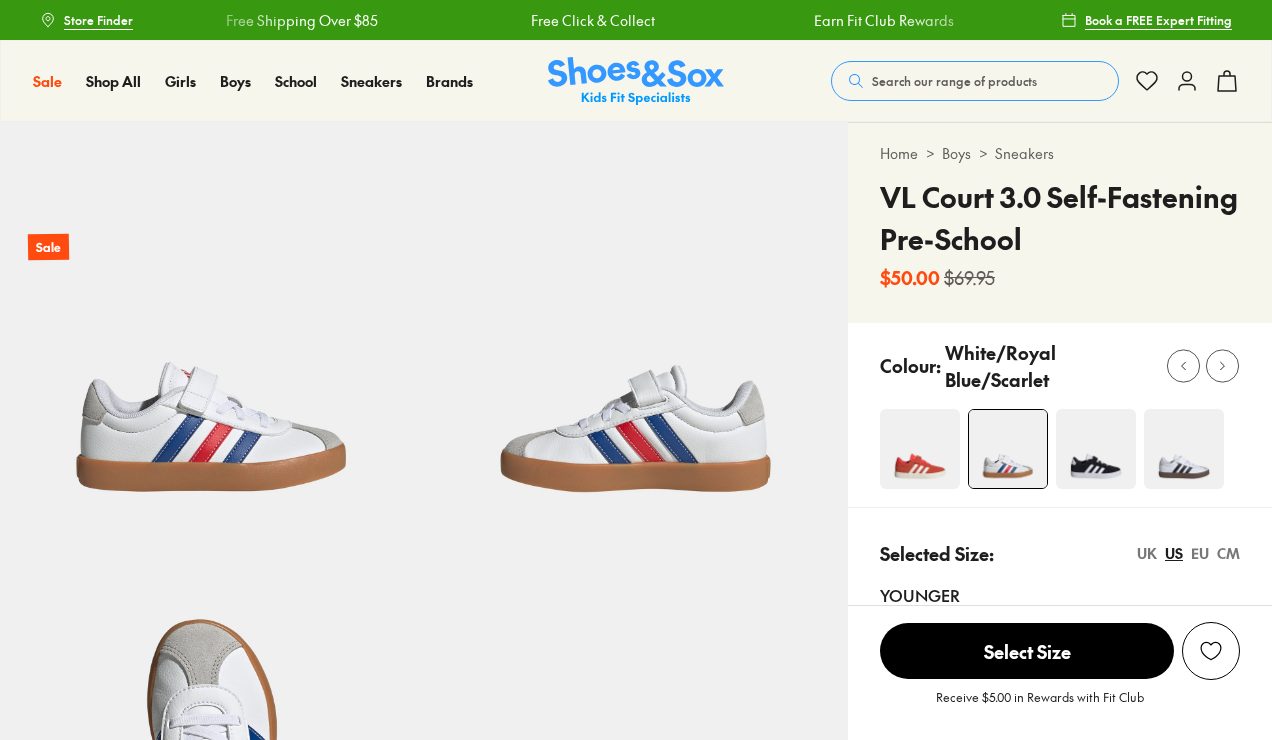 select on "*" 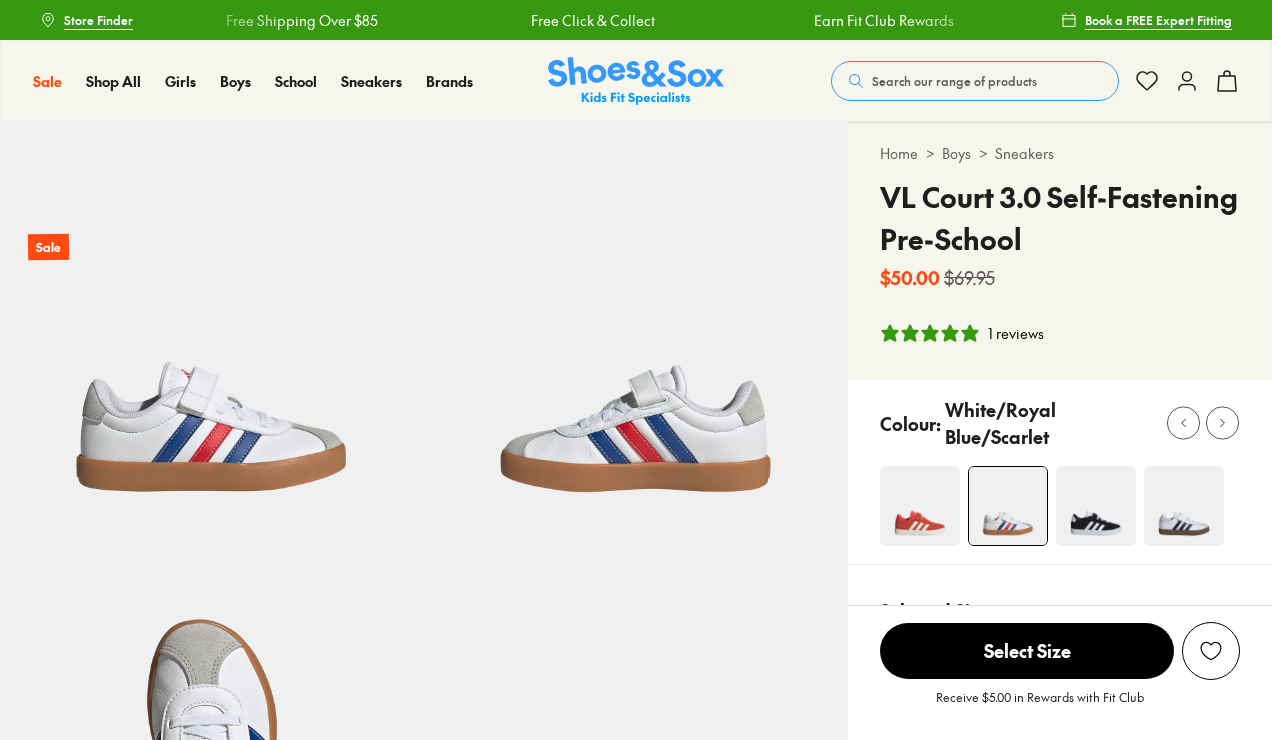 scroll, scrollTop: 0, scrollLeft: 0, axis: both 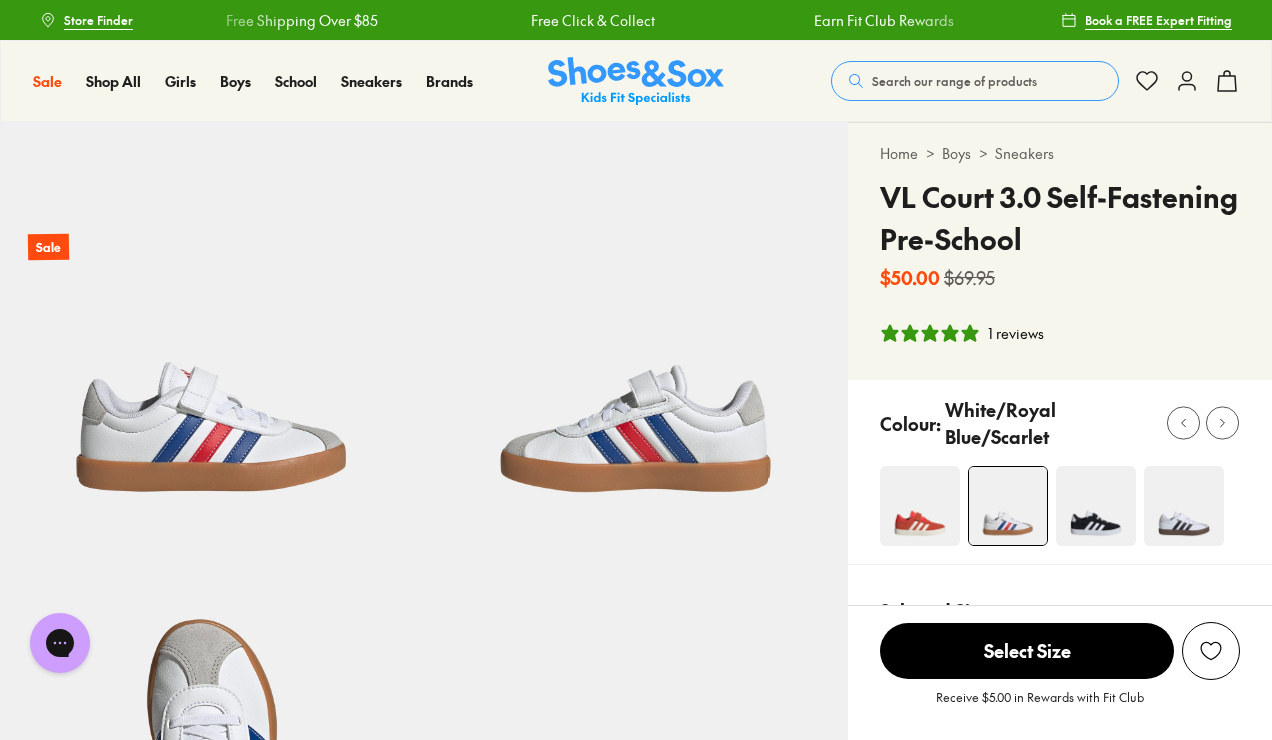 click on "Sneakers" at bounding box center (1024, 153) 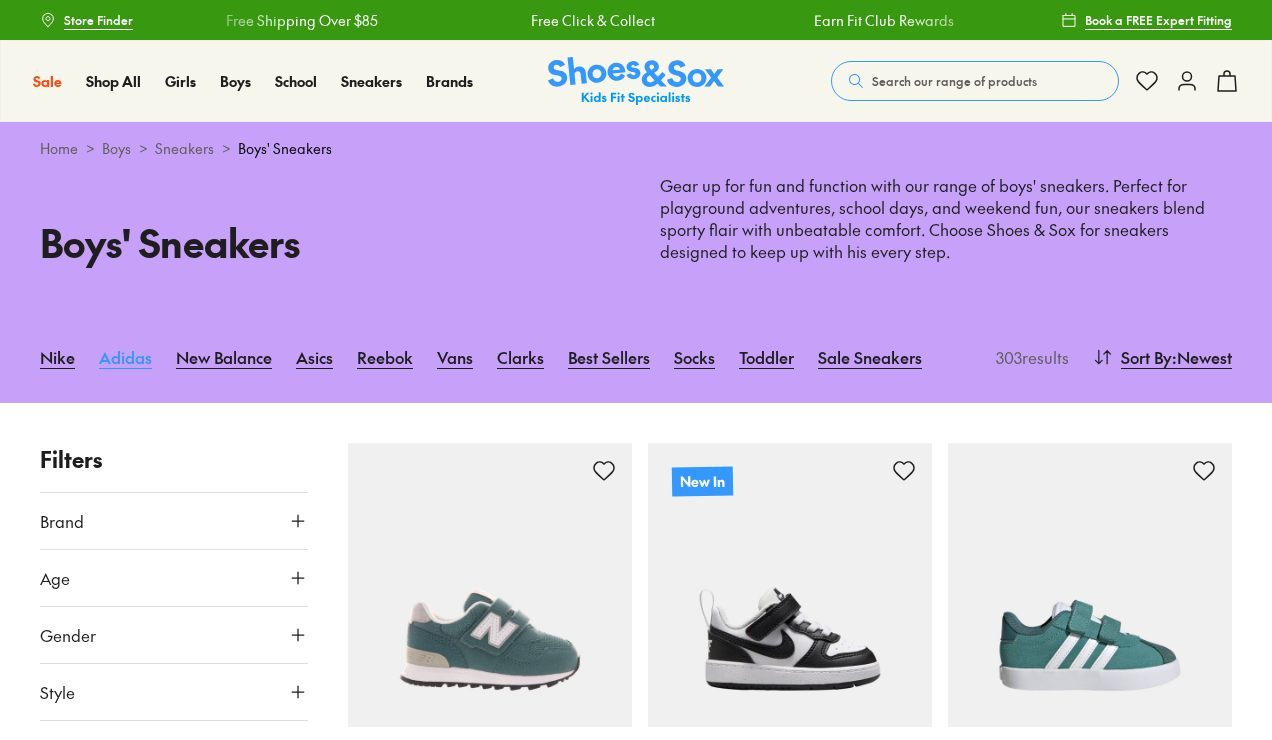 scroll, scrollTop: 0, scrollLeft: 0, axis: both 